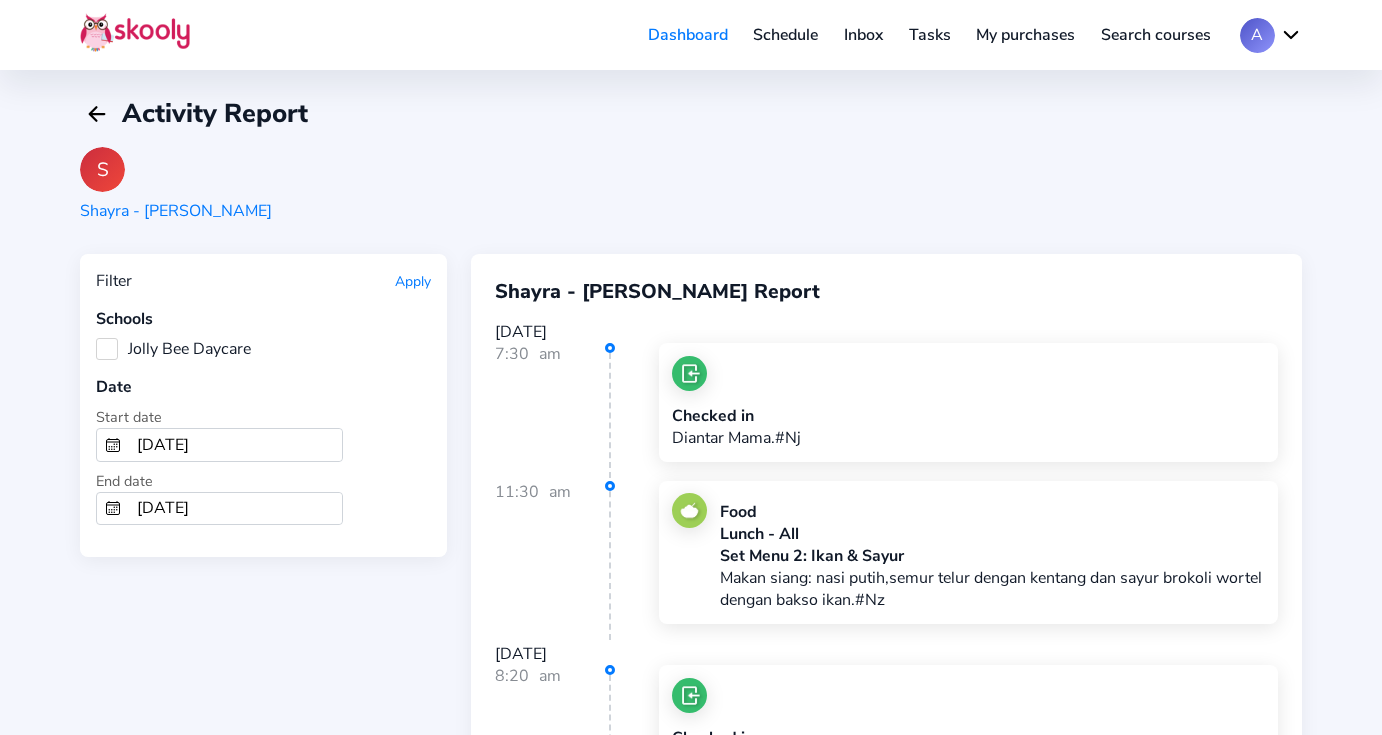 scroll, scrollTop: 576, scrollLeft: 0, axis: vertical 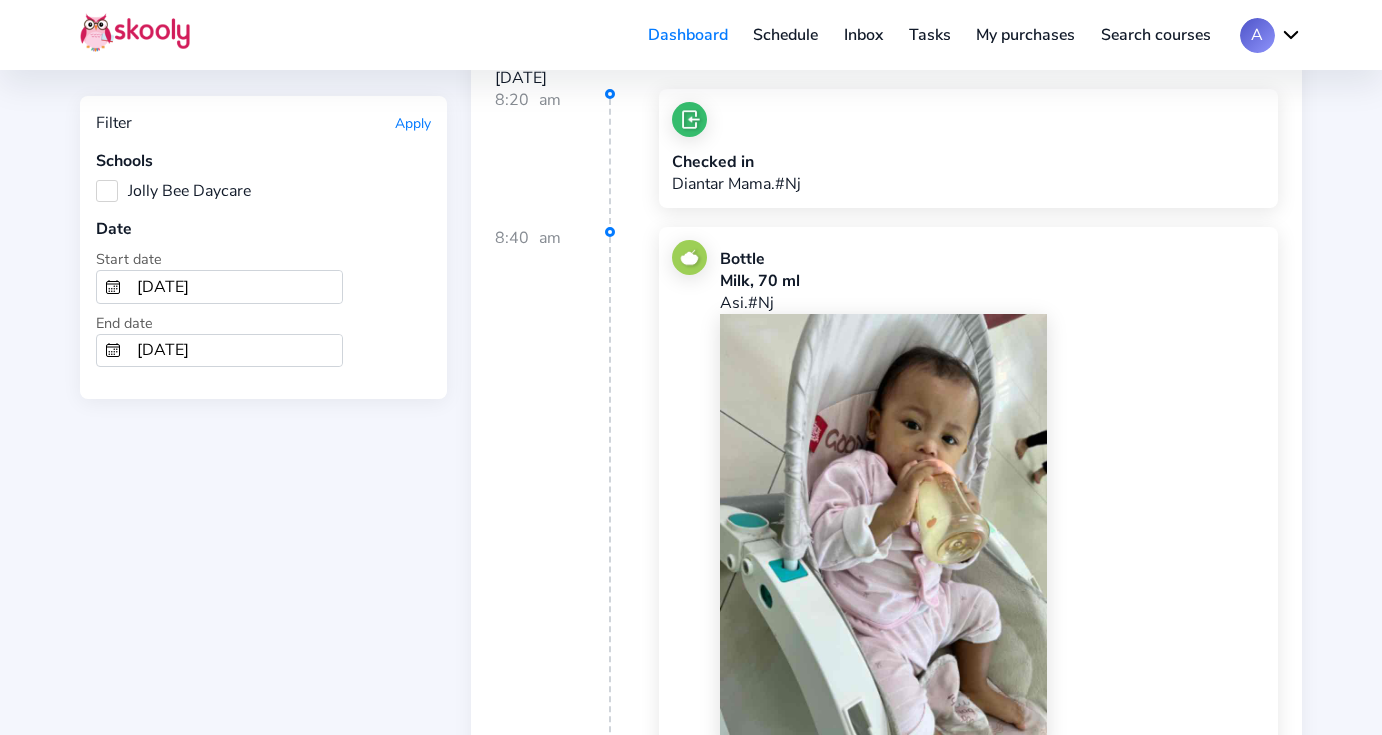 click on "Jolly Bee Daycare" 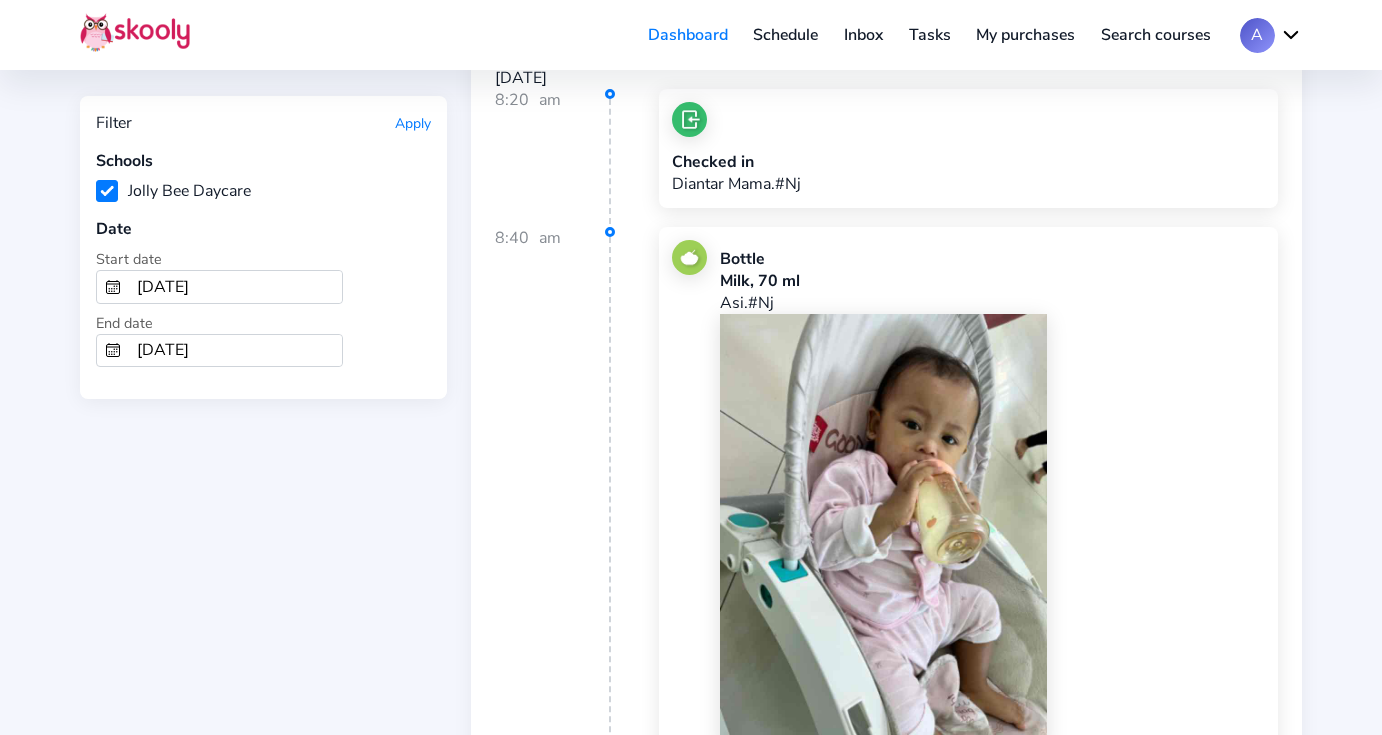 click on "Apply" 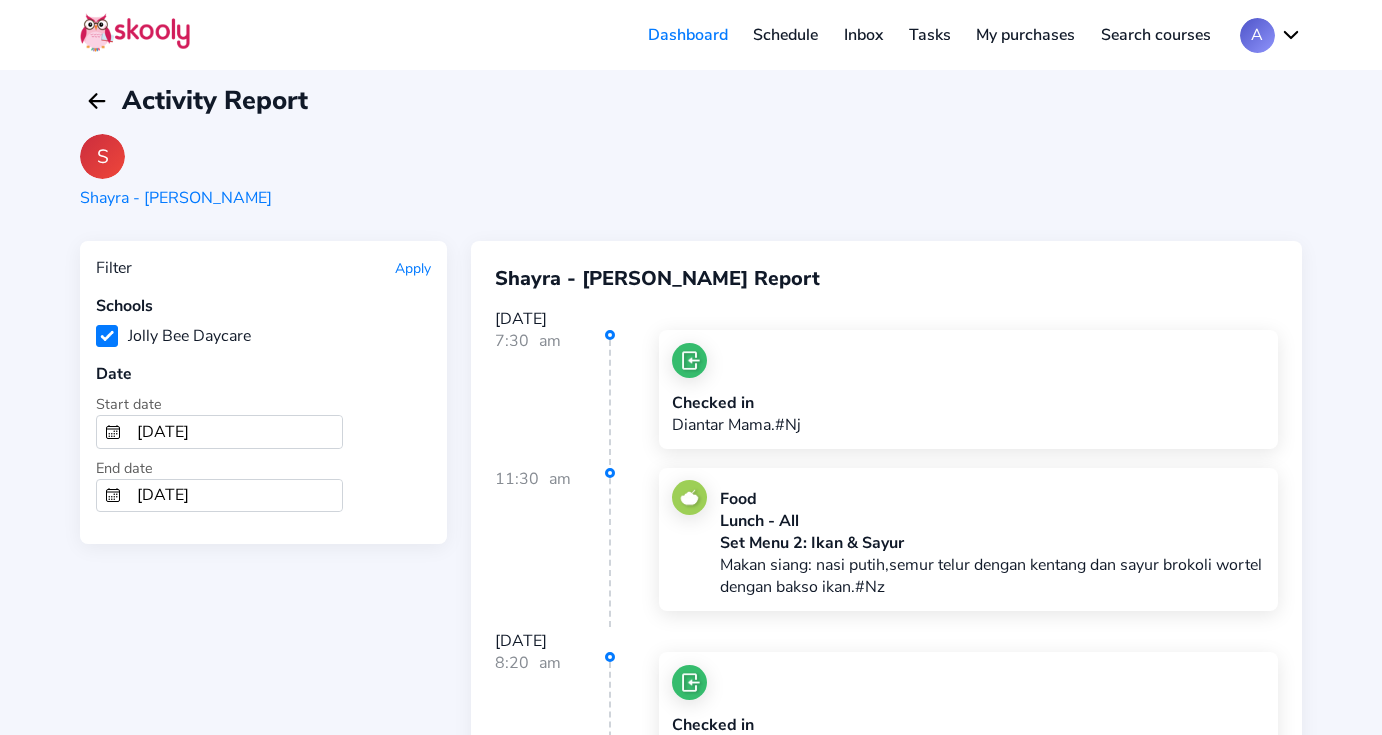 scroll, scrollTop: 0, scrollLeft: 0, axis: both 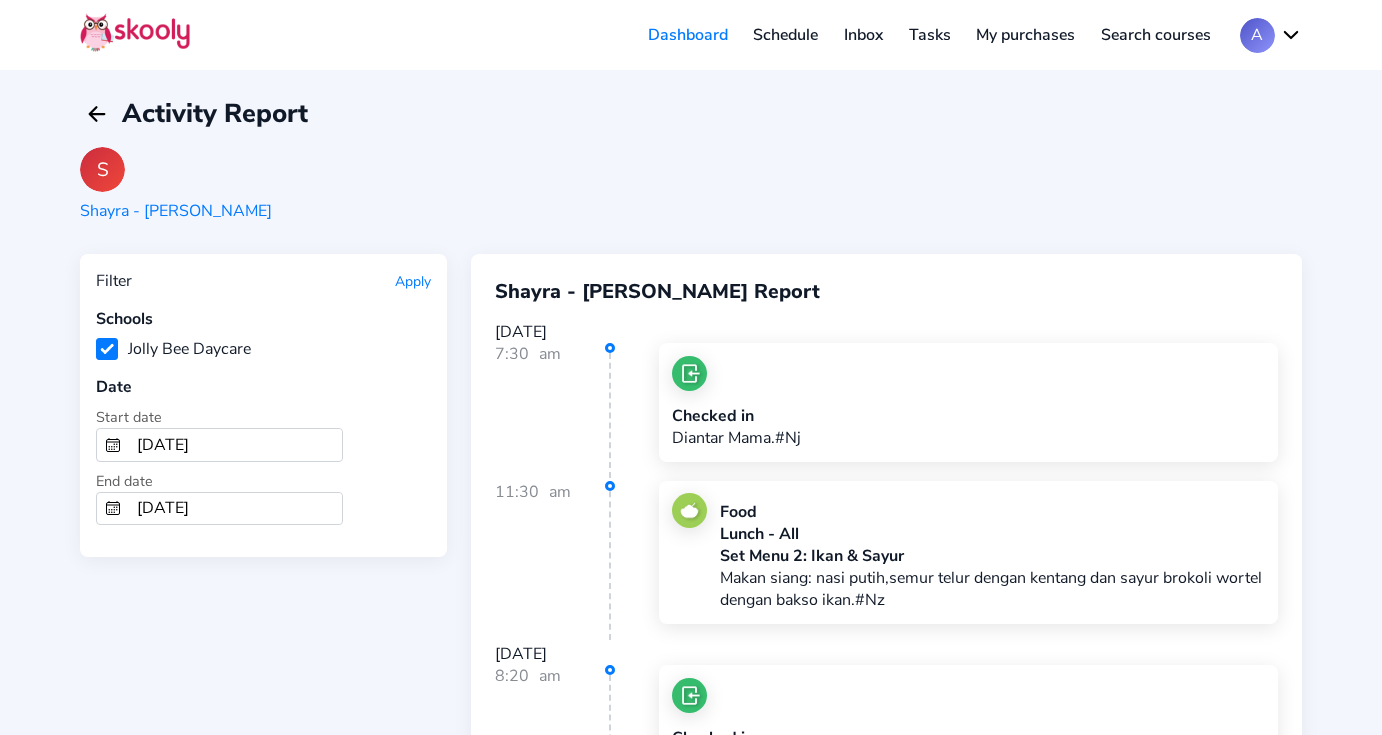 type 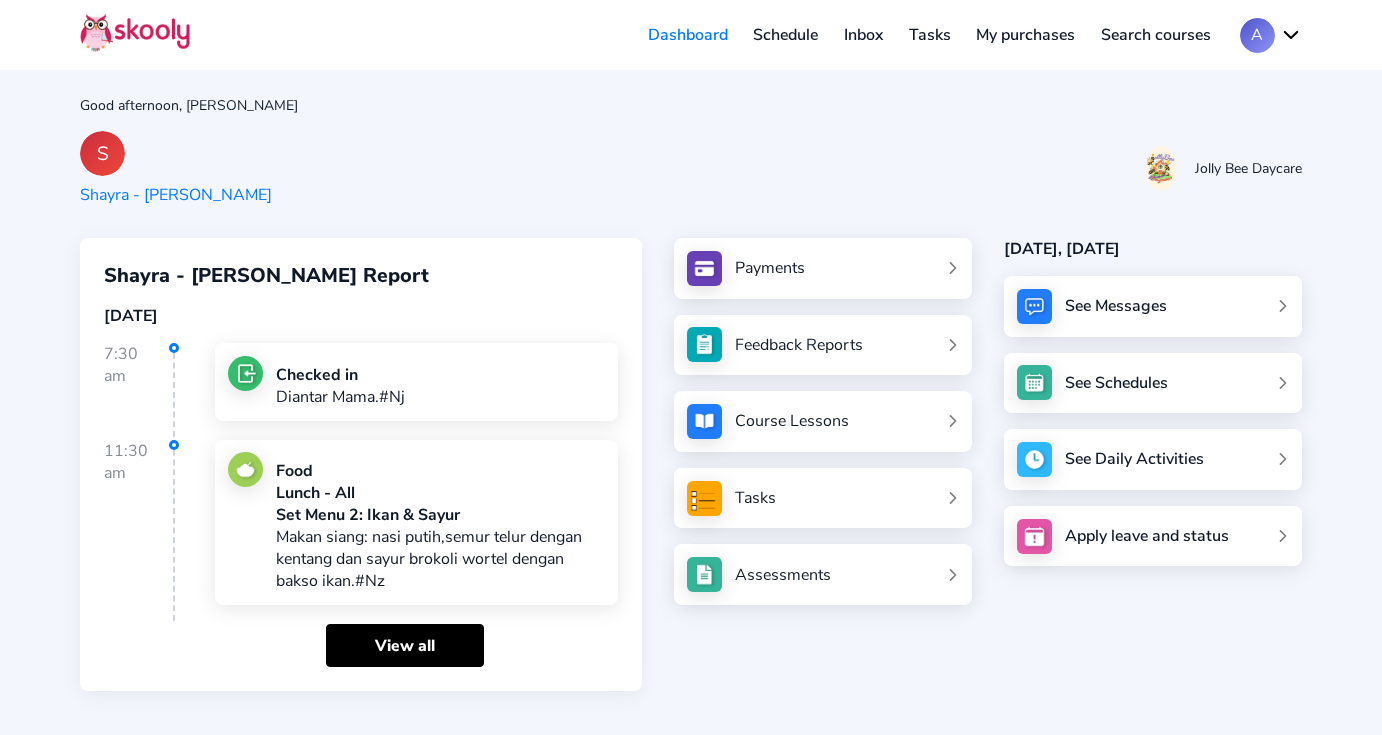 scroll, scrollTop: 0, scrollLeft: 0, axis: both 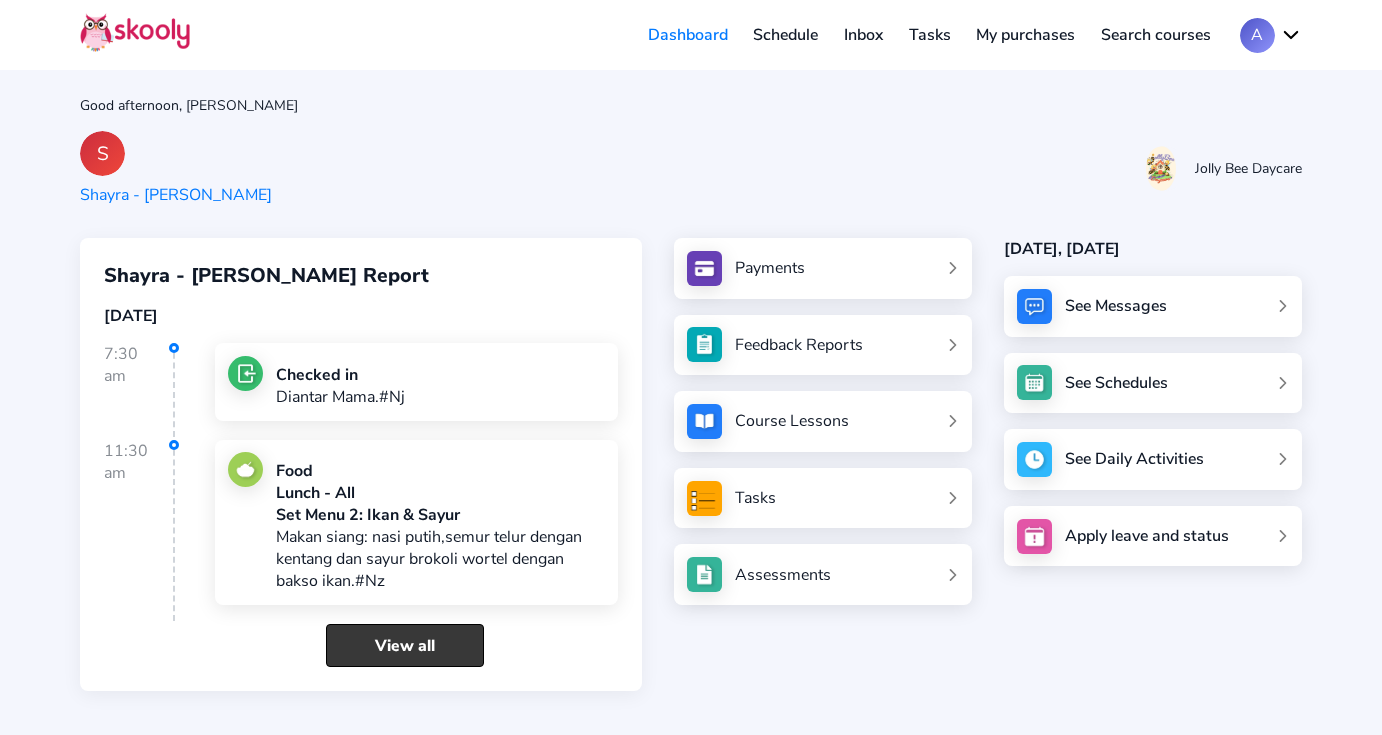 click on "View all" 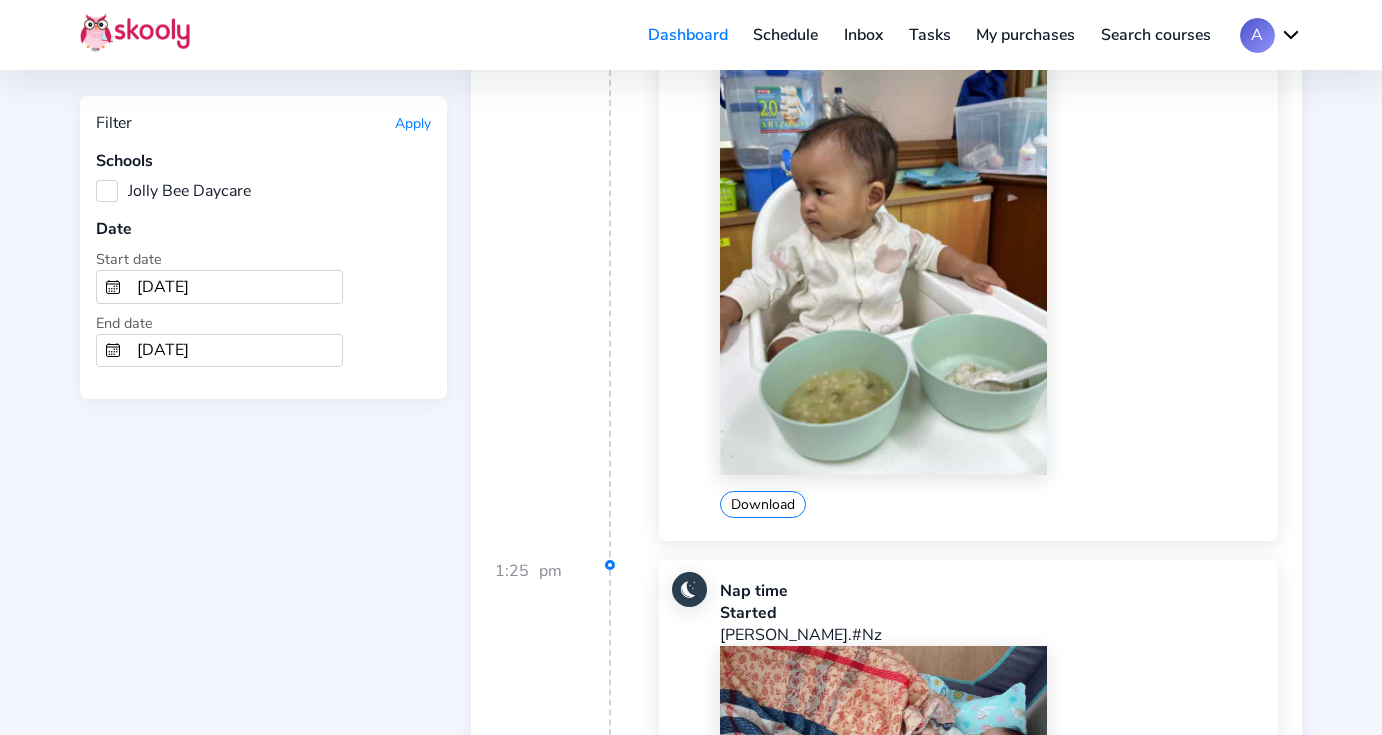scroll, scrollTop: 3060, scrollLeft: 0, axis: vertical 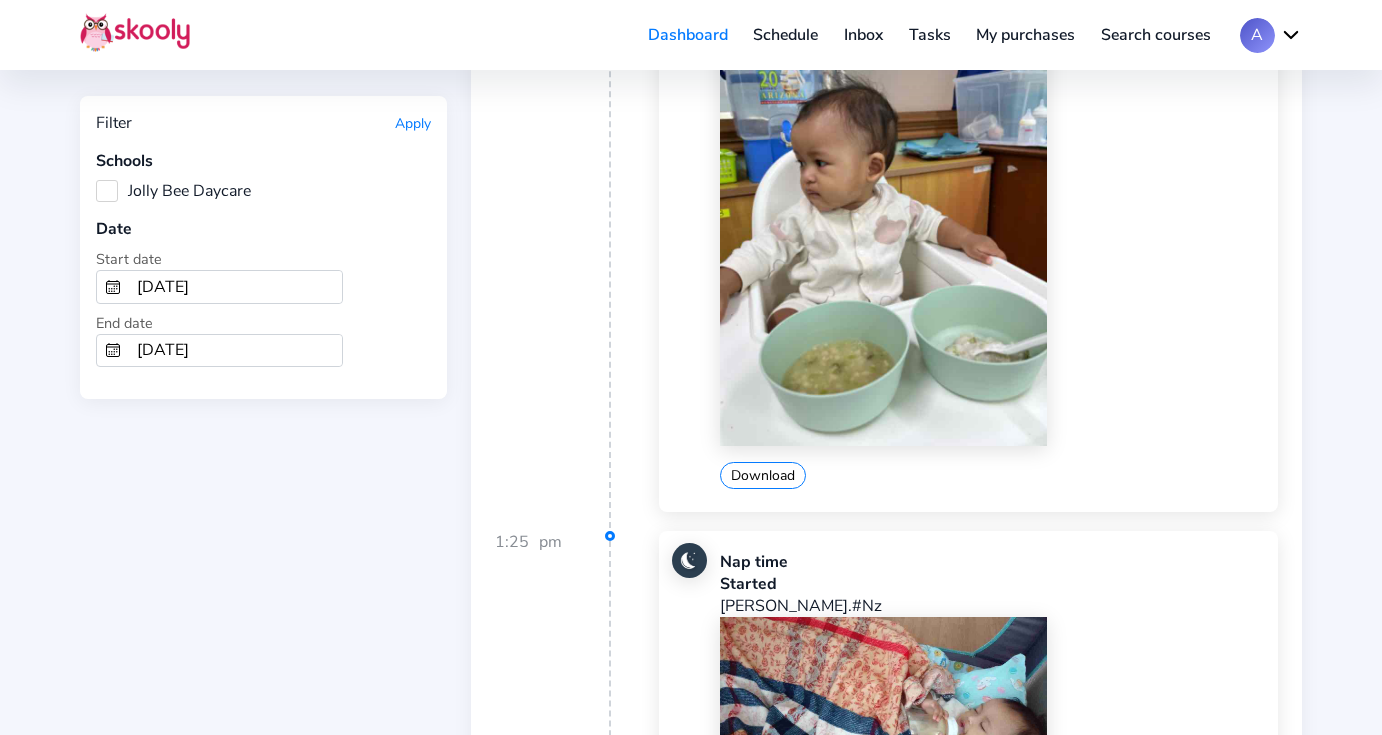 click 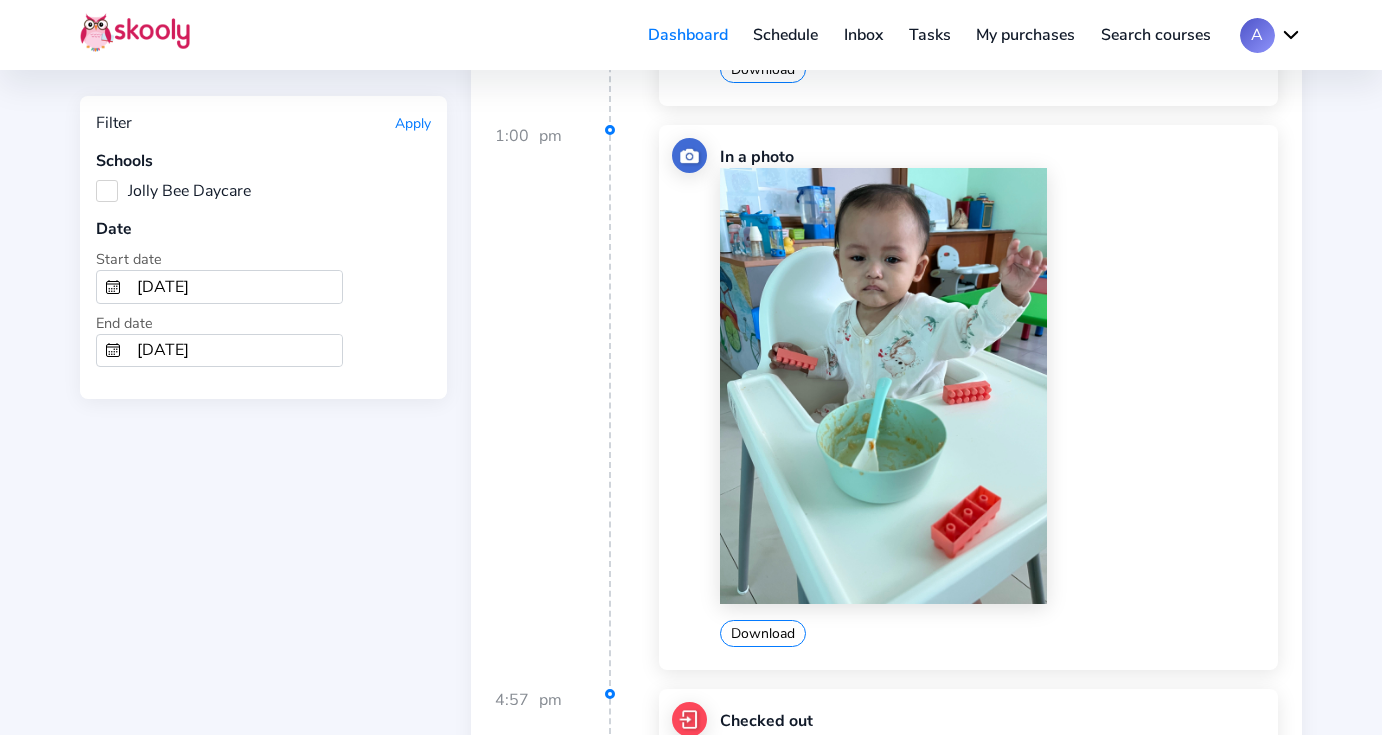 scroll, scrollTop: 7900, scrollLeft: 0, axis: vertical 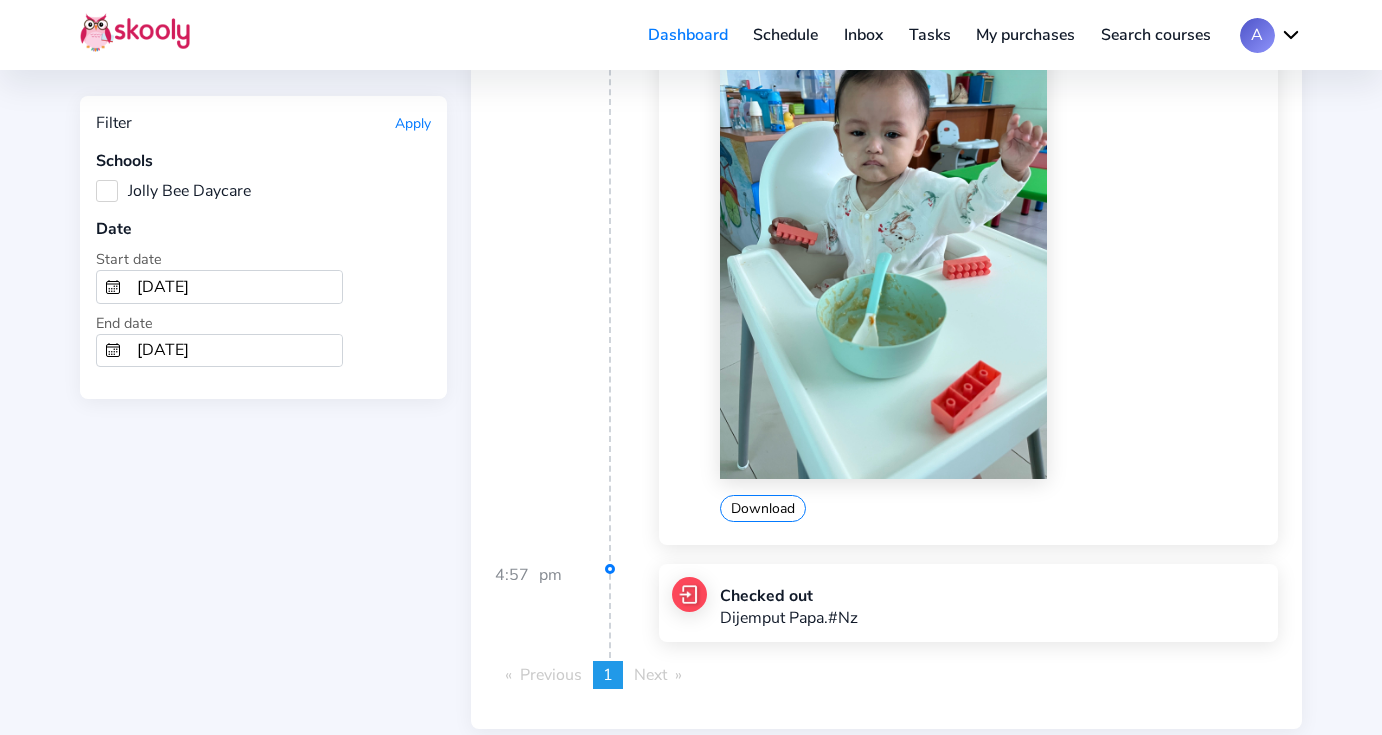 click on "Jolly Bee Daycare" 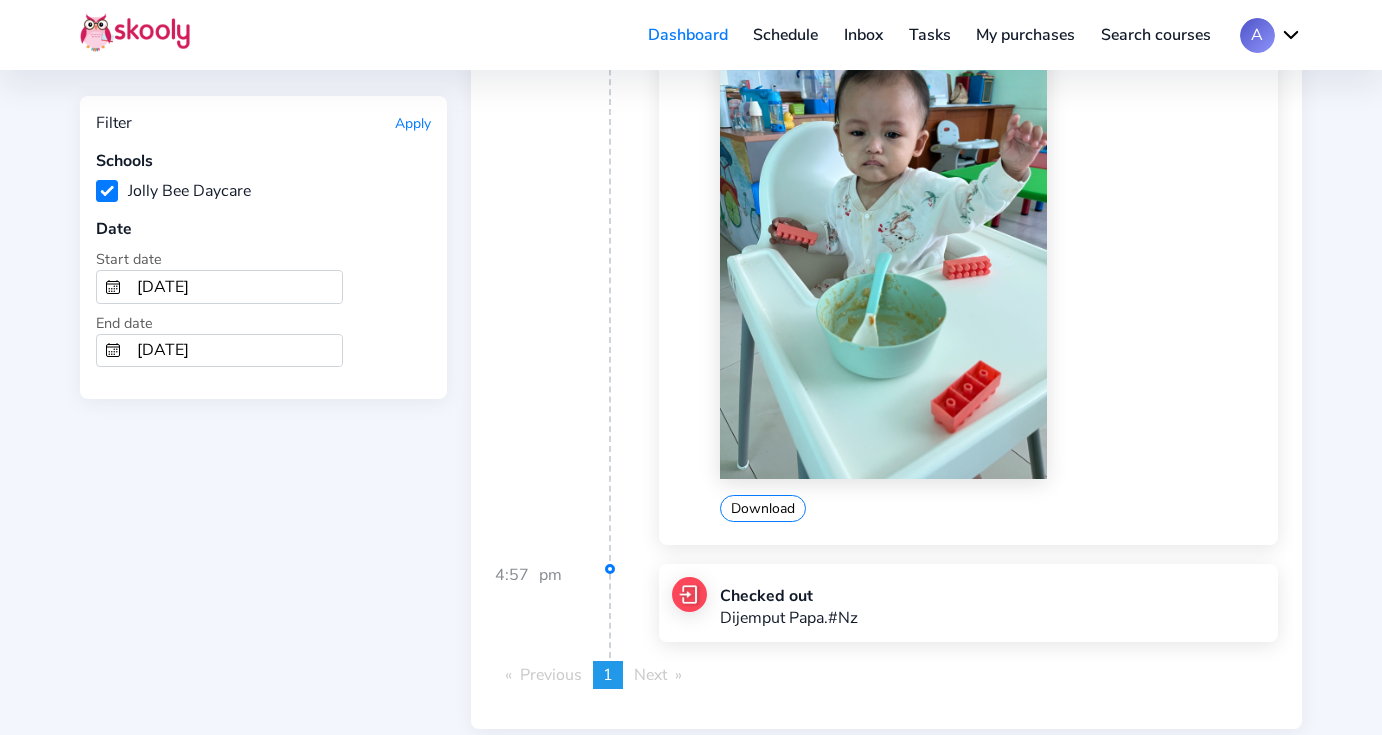 click on "Apply" 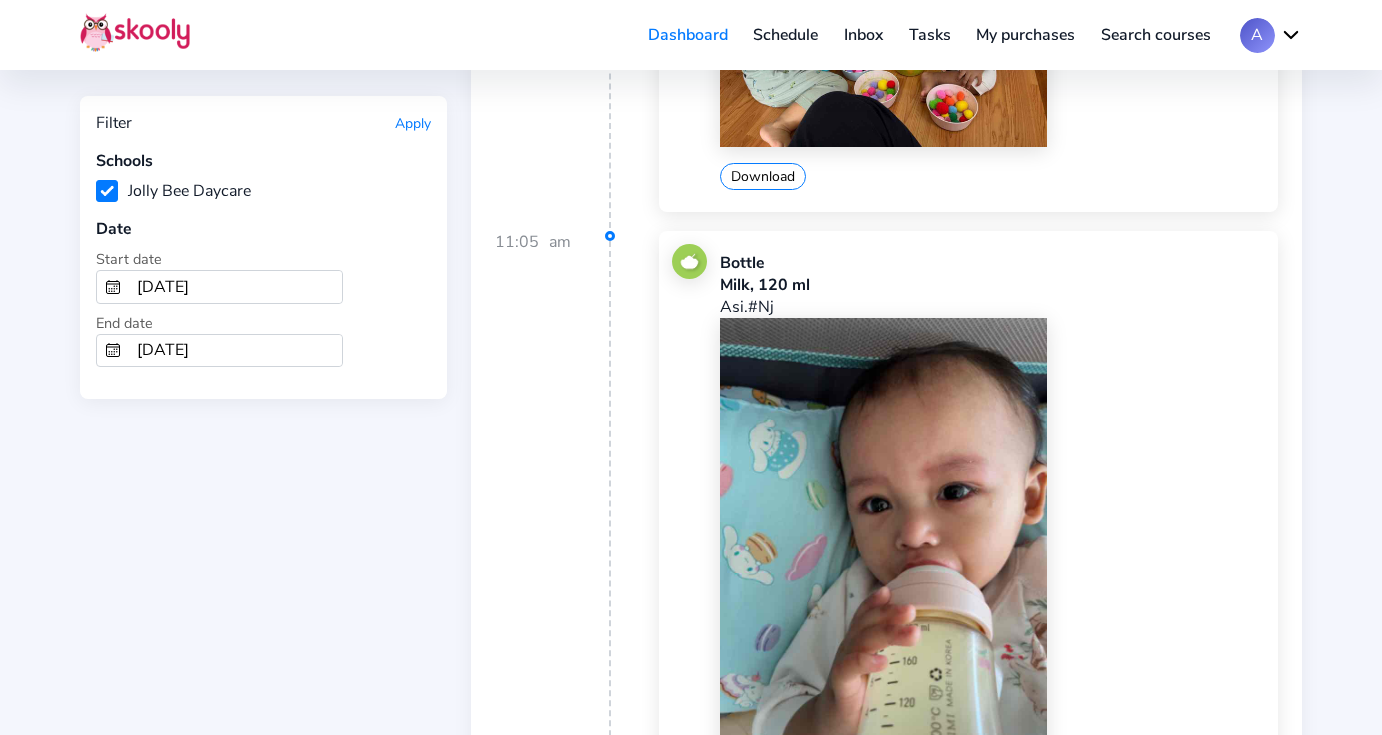 scroll, scrollTop: 7900, scrollLeft: 0, axis: vertical 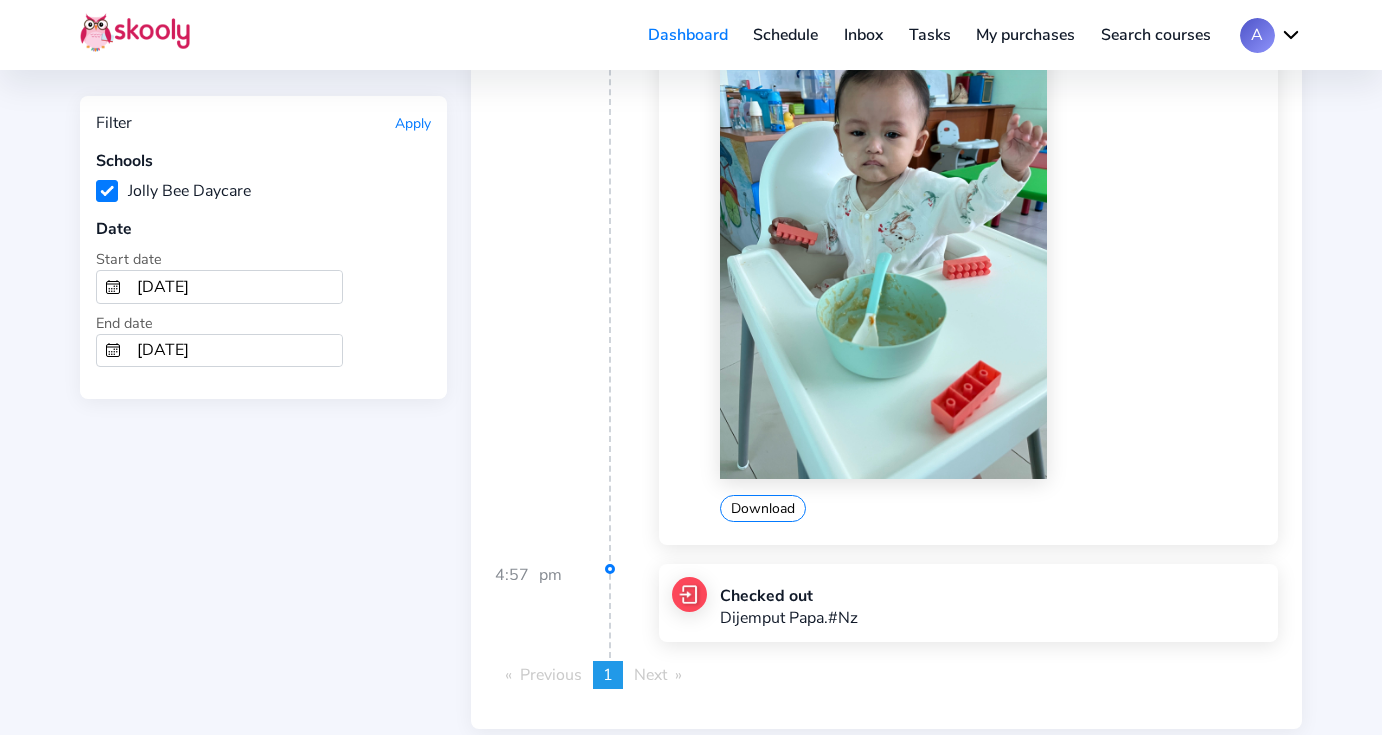 click on "[DATE]" at bounding box center [235, 287] 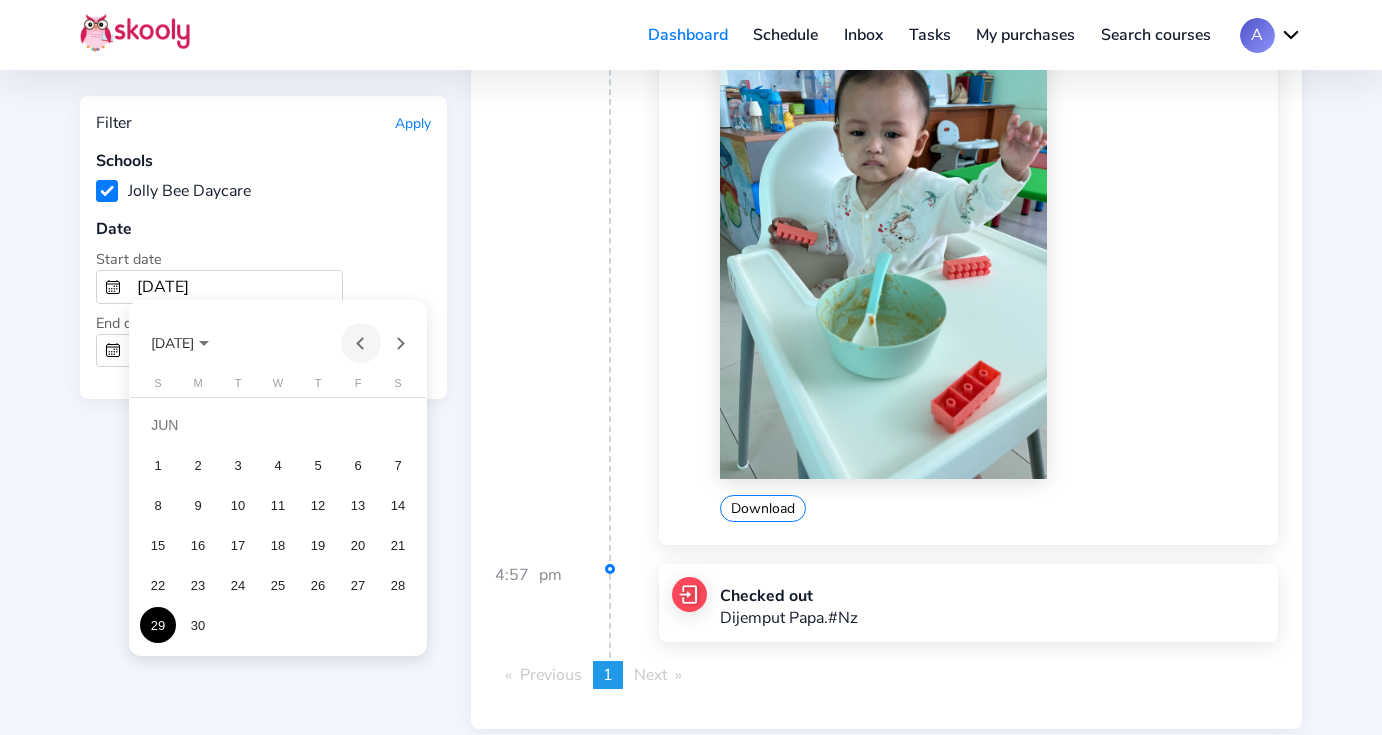 click at bounding box center (361, 343) 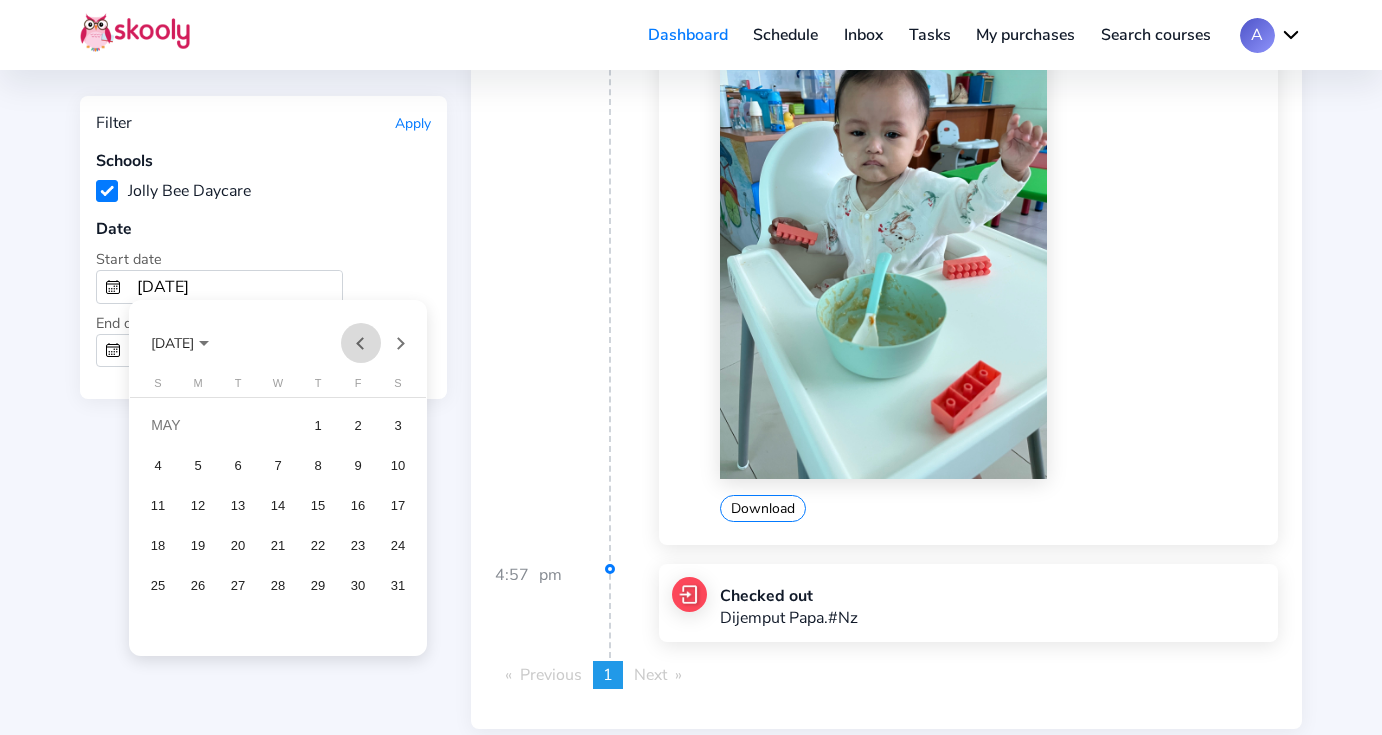 click at bounding box center (361, 343) 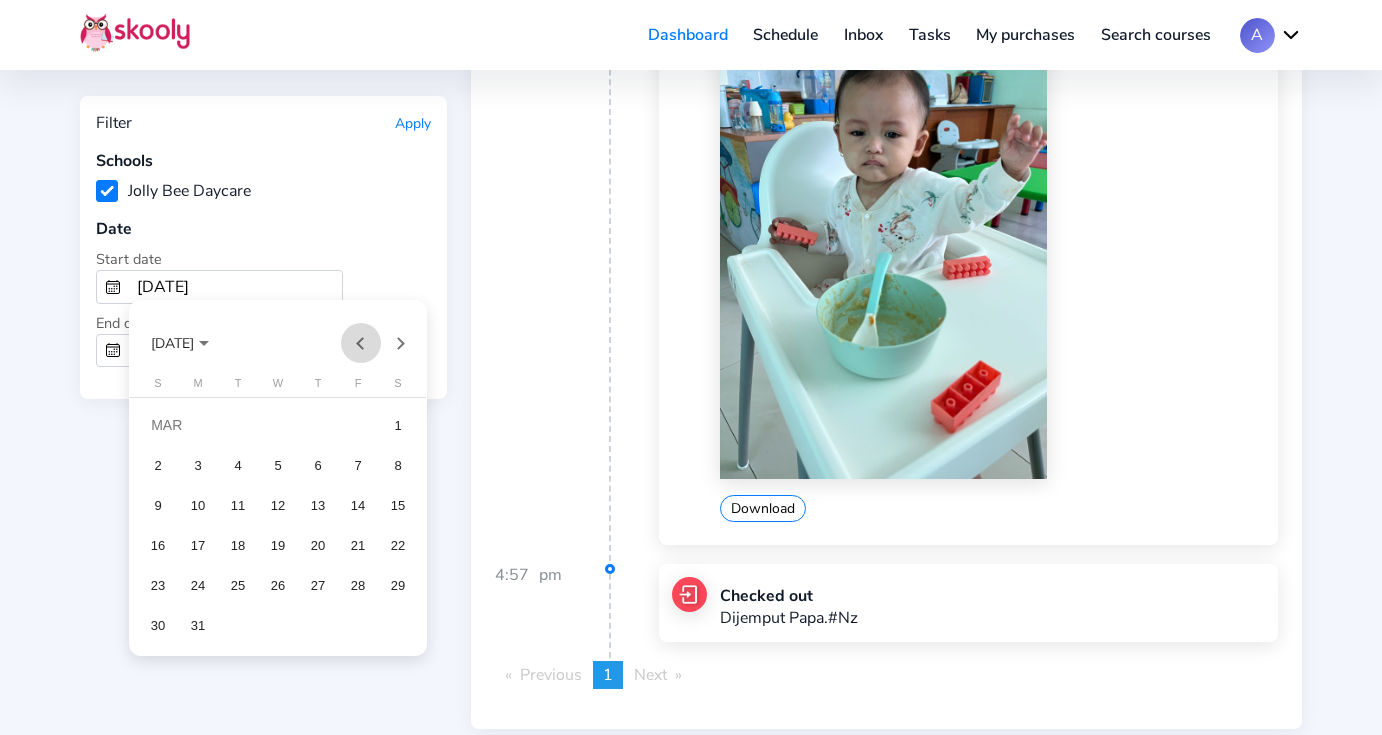 click at bounding box center (361, 343) 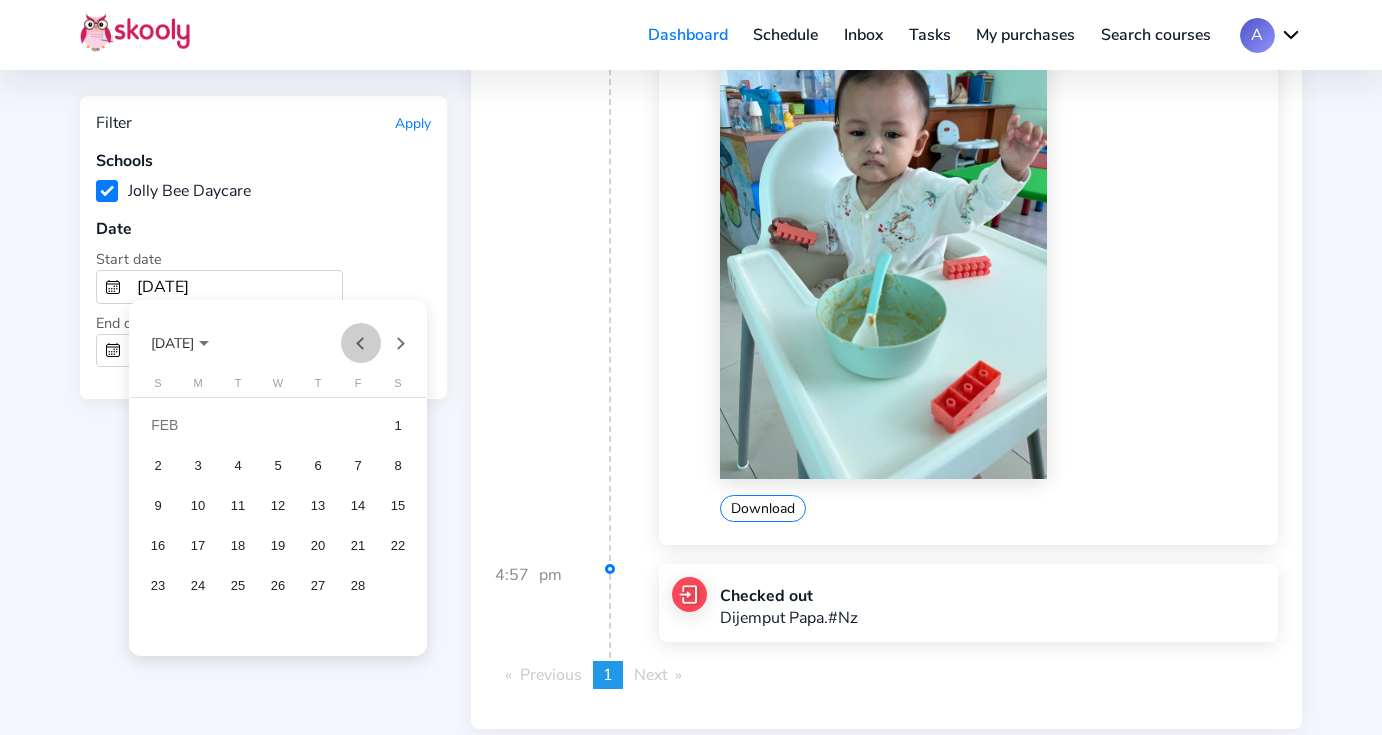 click at bounding box center (361, 343) 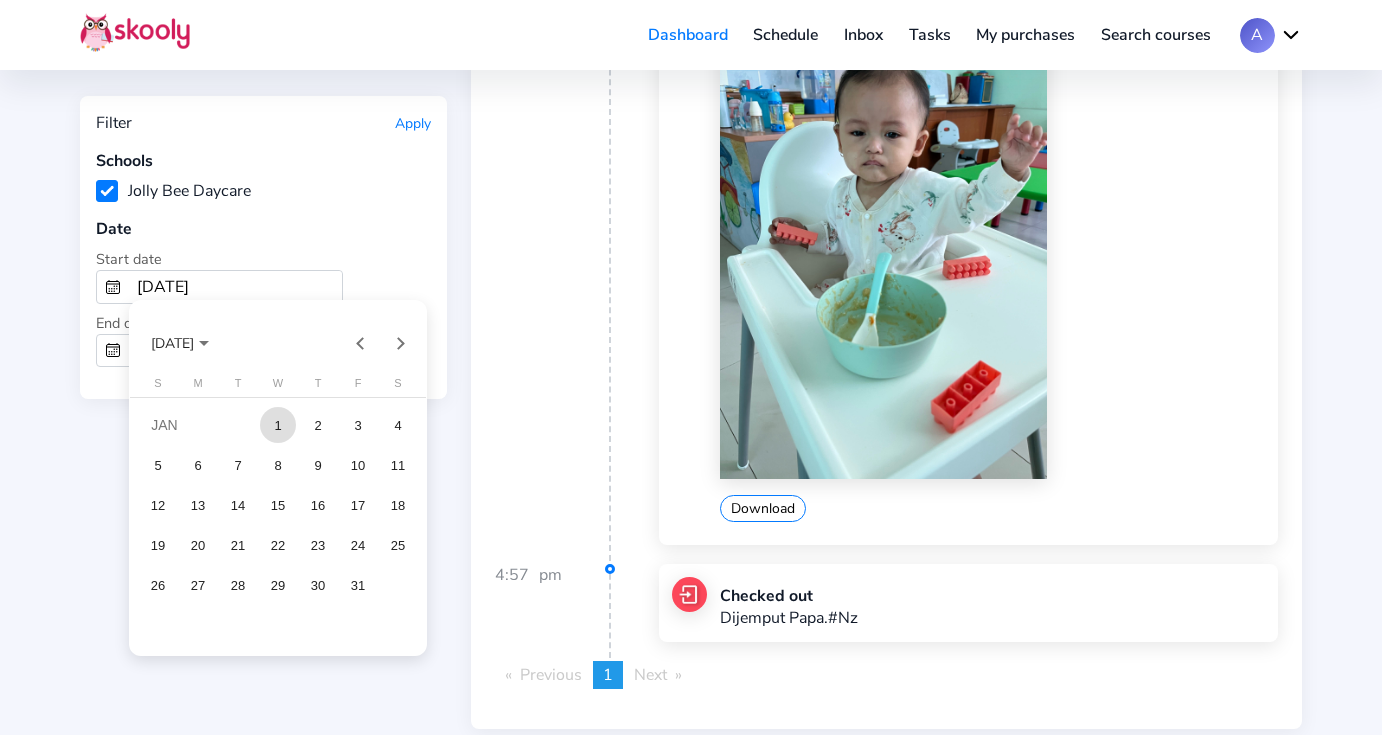 click on "1" at bounding box center (278, 425) 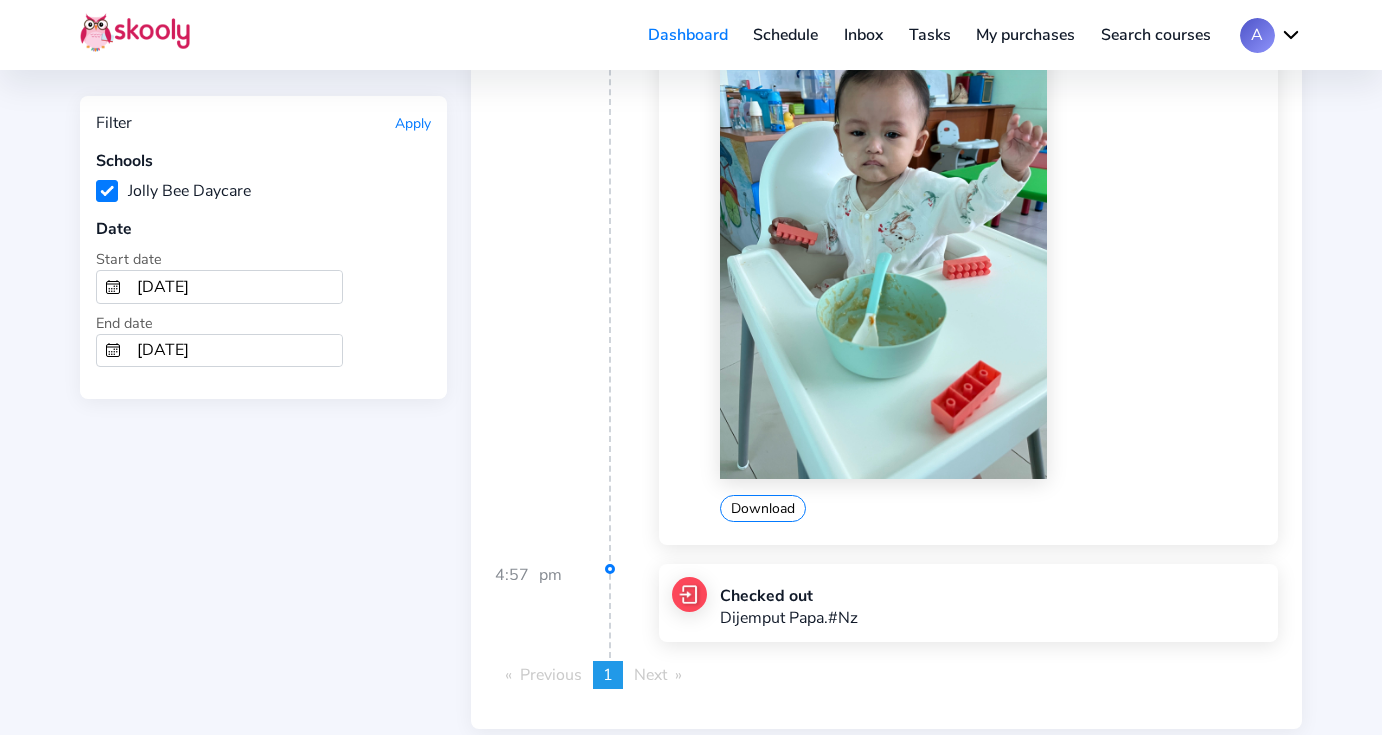type on "[DATE]" 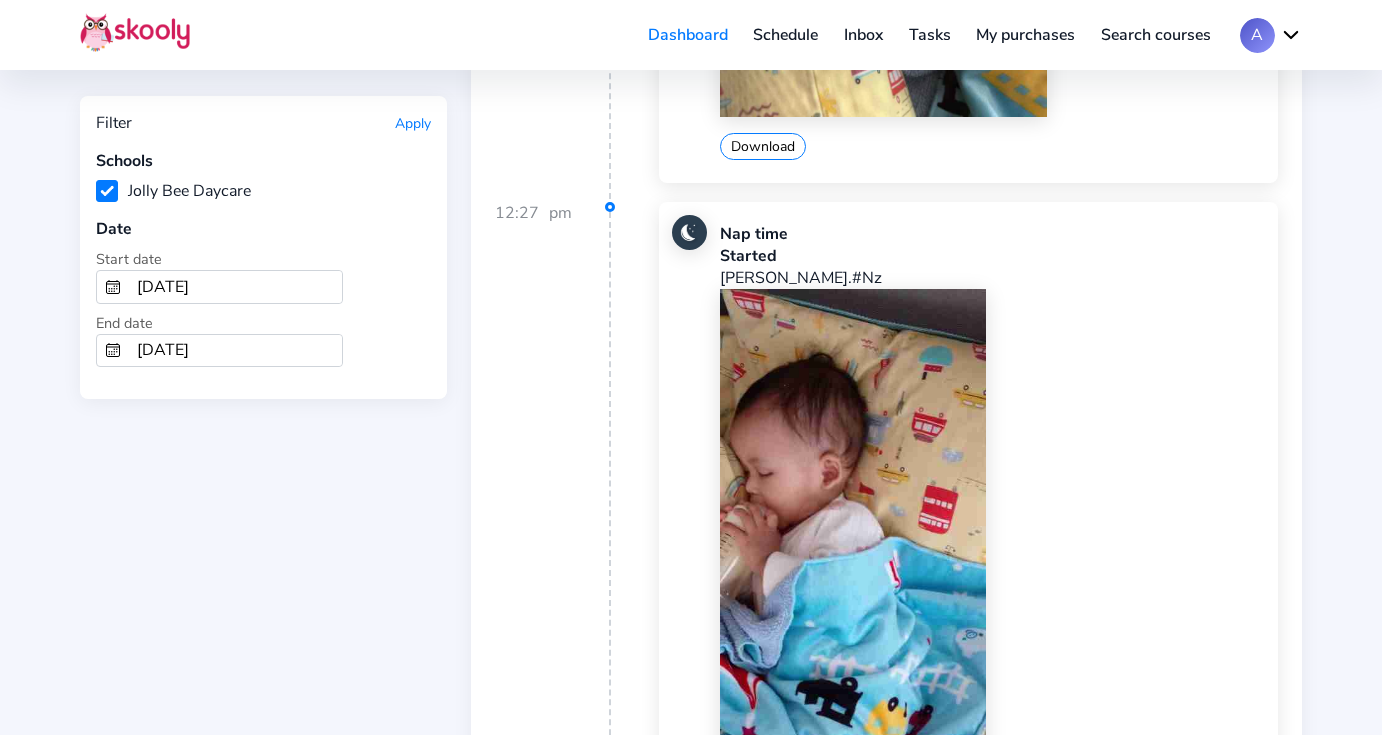 scroll, scrollTop: 13464, scrollLeft: 0, axis: vertical 